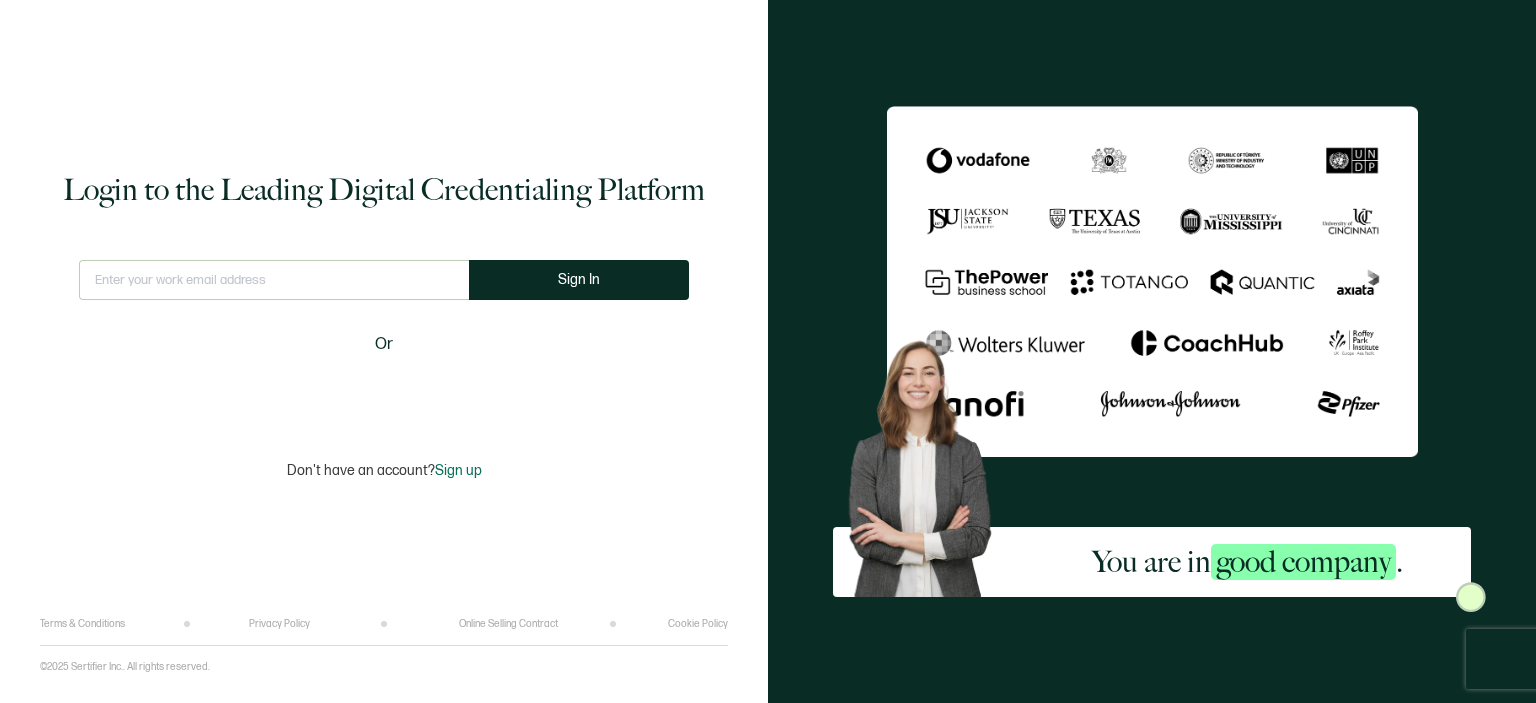 scroll, scrollTop: 0, scrollLeft: 0, axis: both 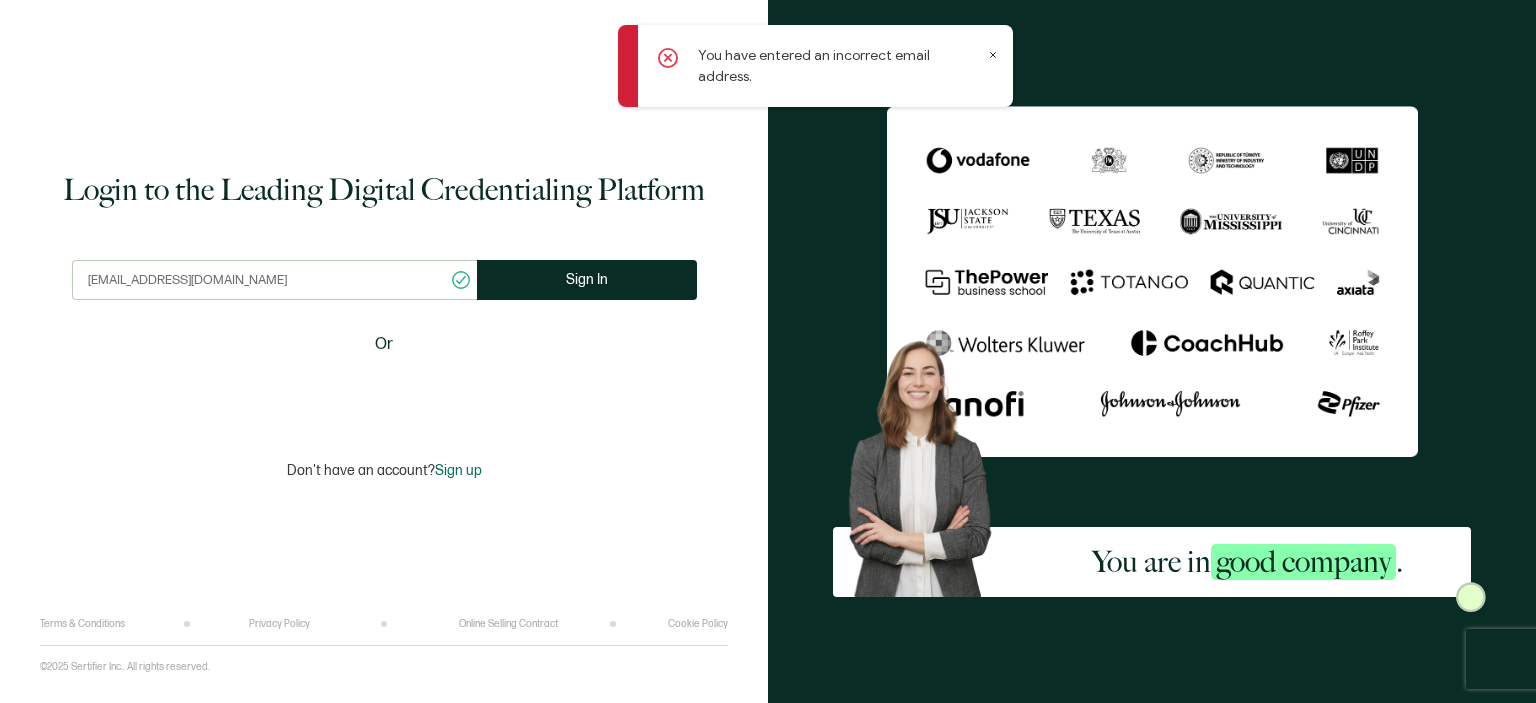 click on "[EMAIL_ADDRESS][DOMAIN_NAME]" at bounding box center (274, 280) 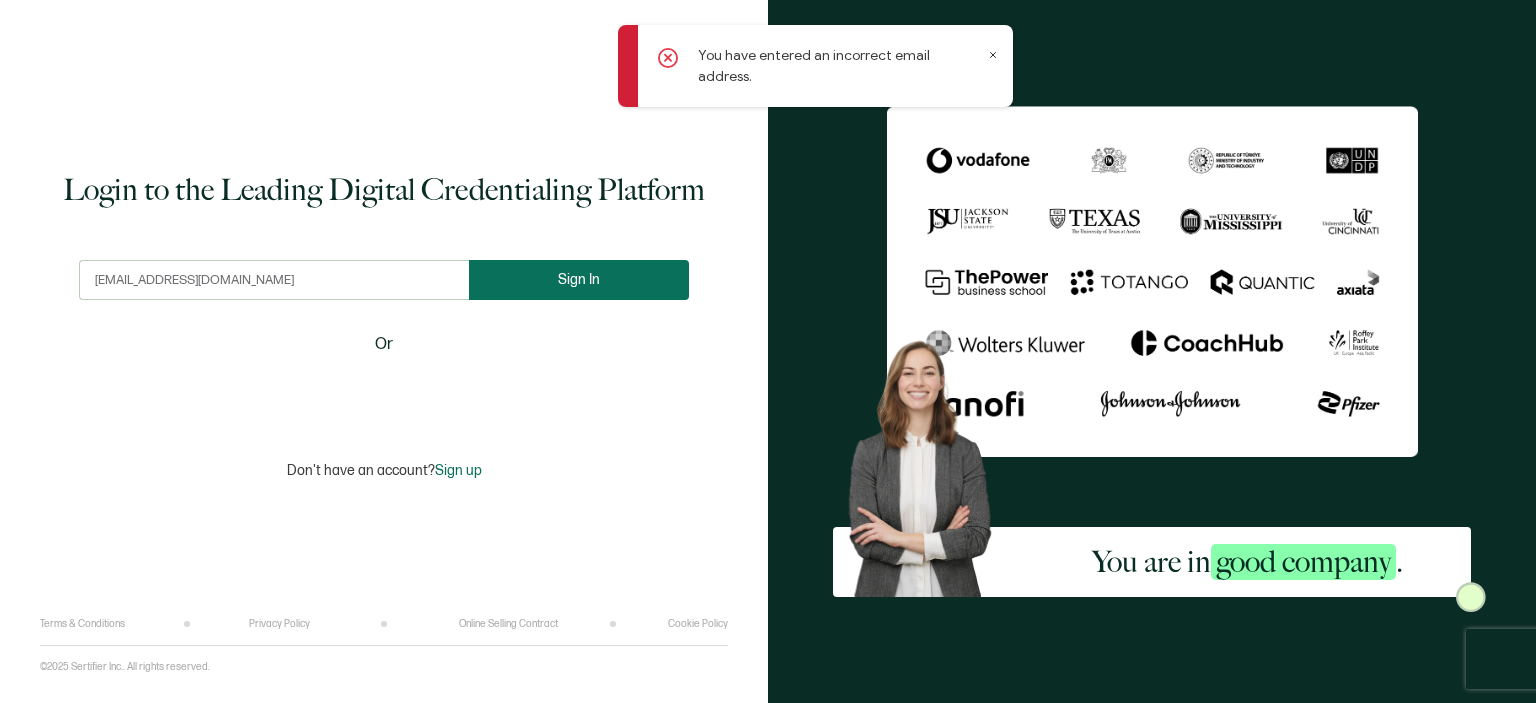type on "[EMAIL_ADDRESS][DOMAIN_NAME]" 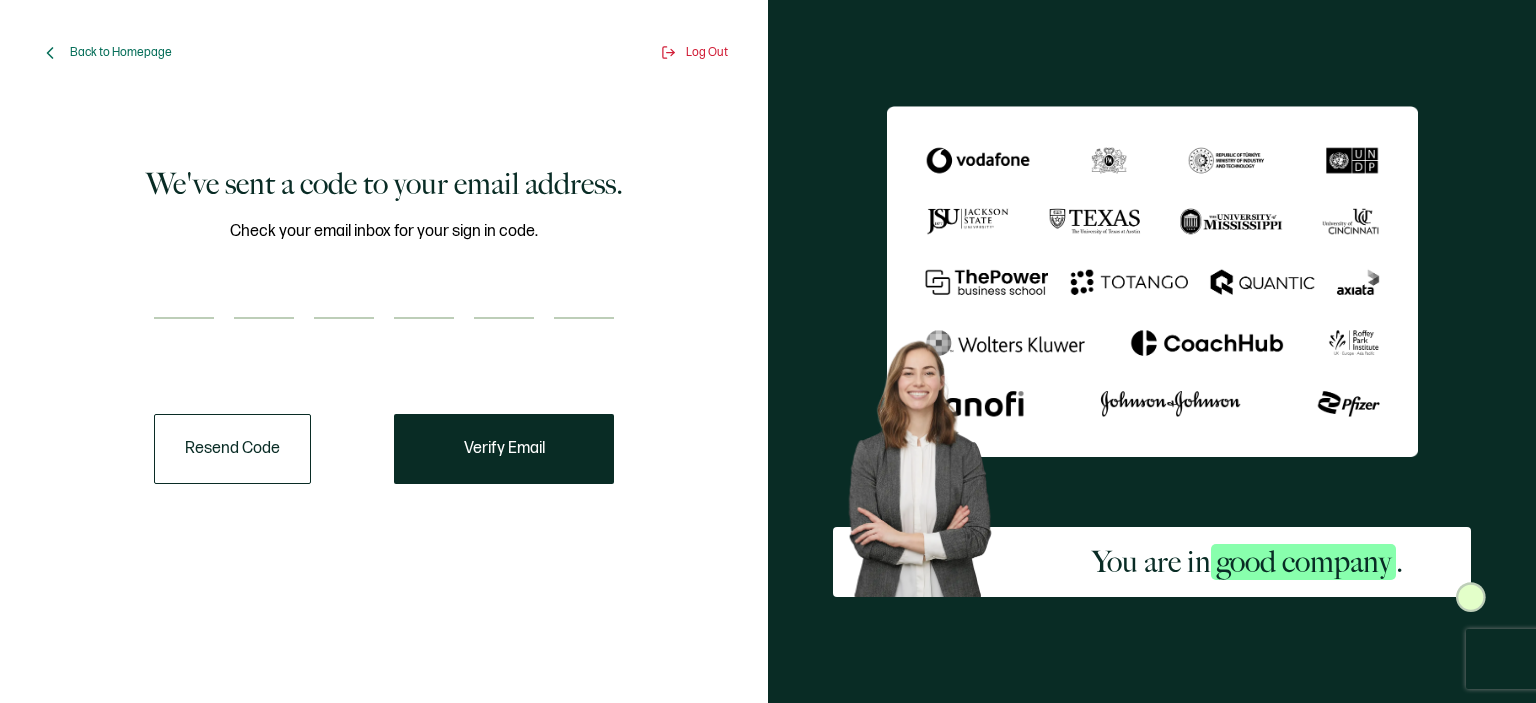 click at bounding box center [184, 299] 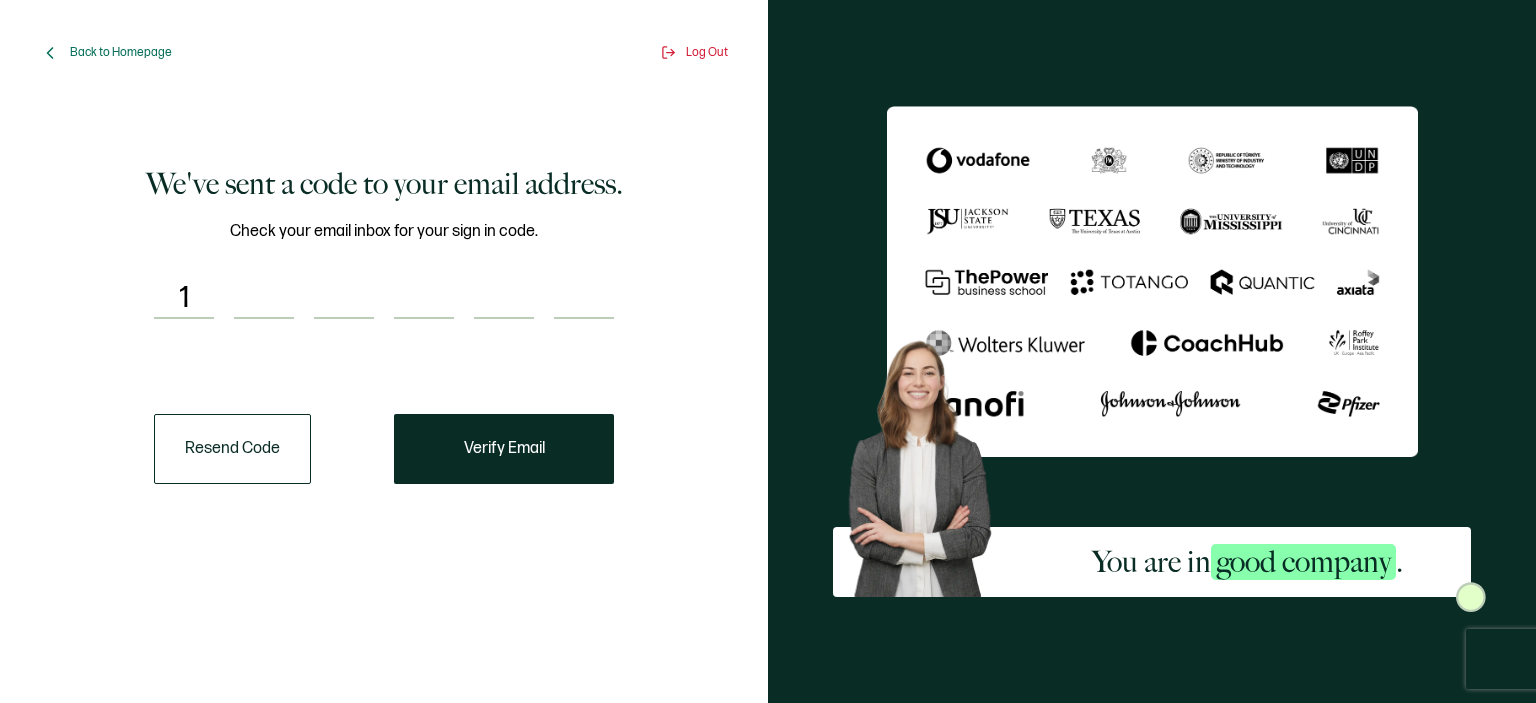 type on "3" 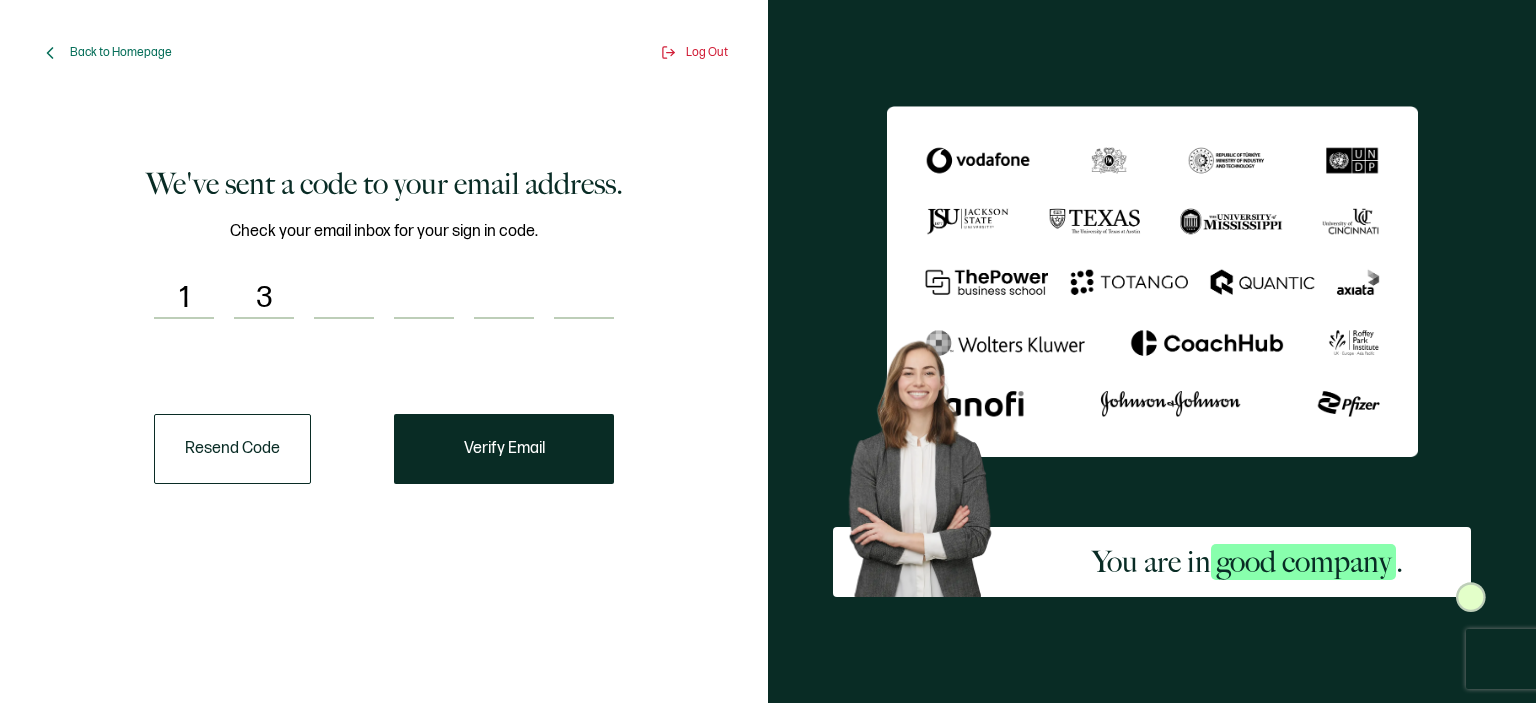 type on "6" 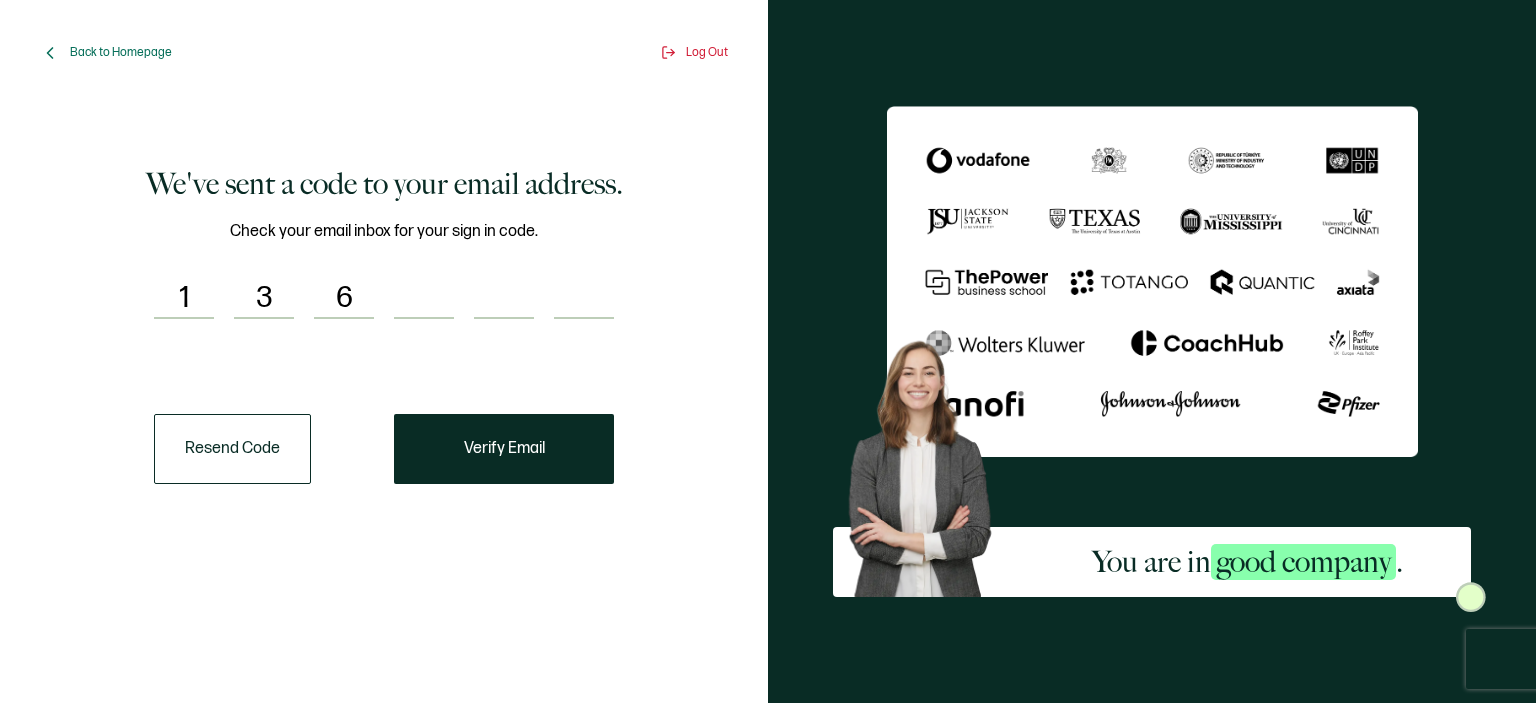 type on "6" 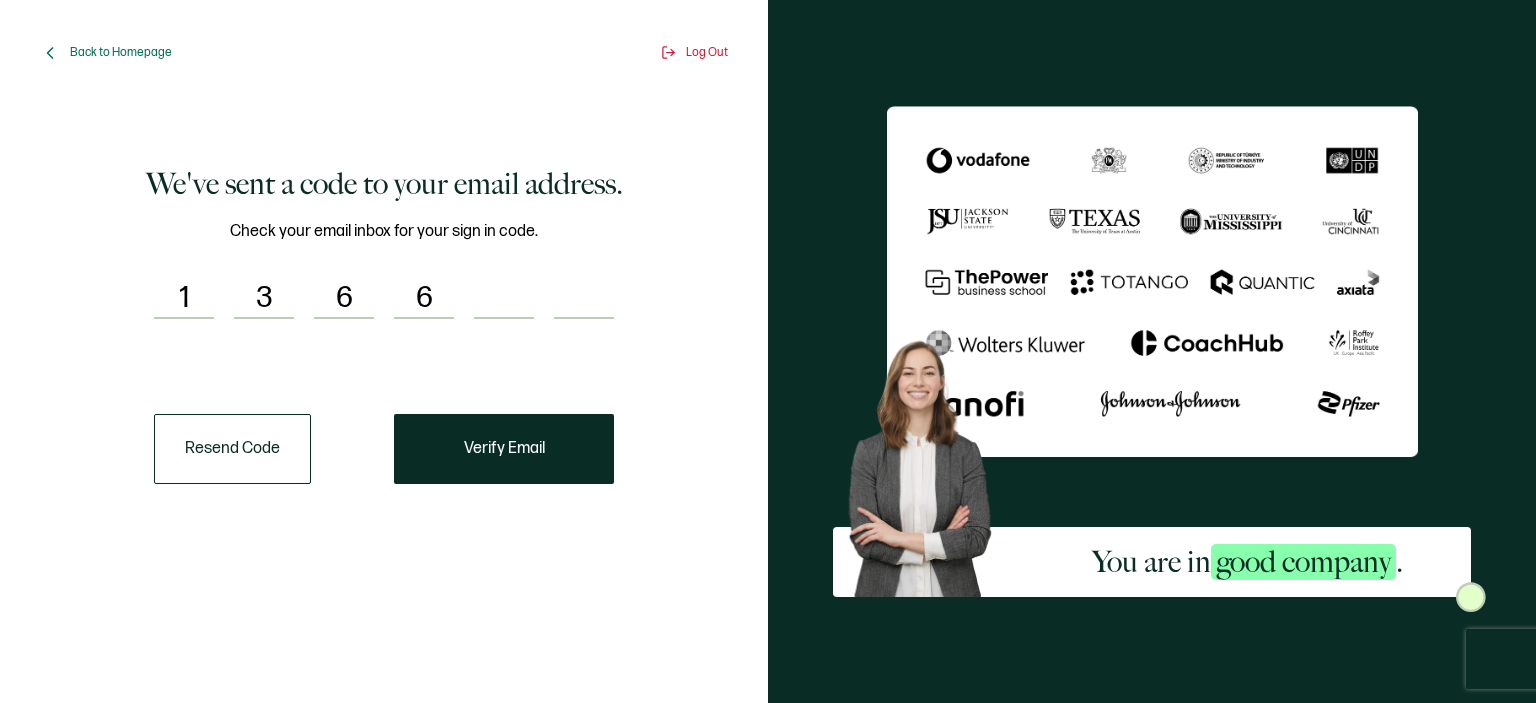 type on "6" 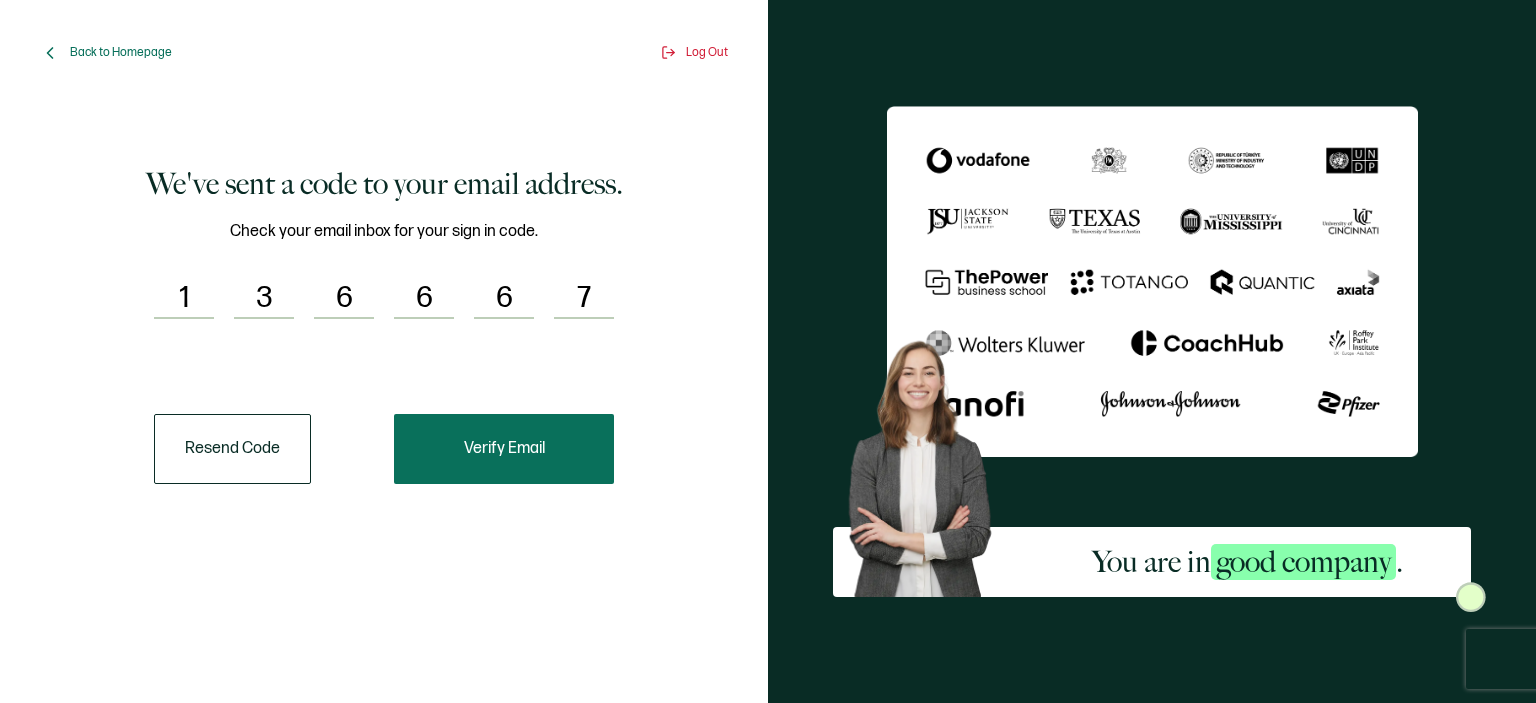 type on "7" 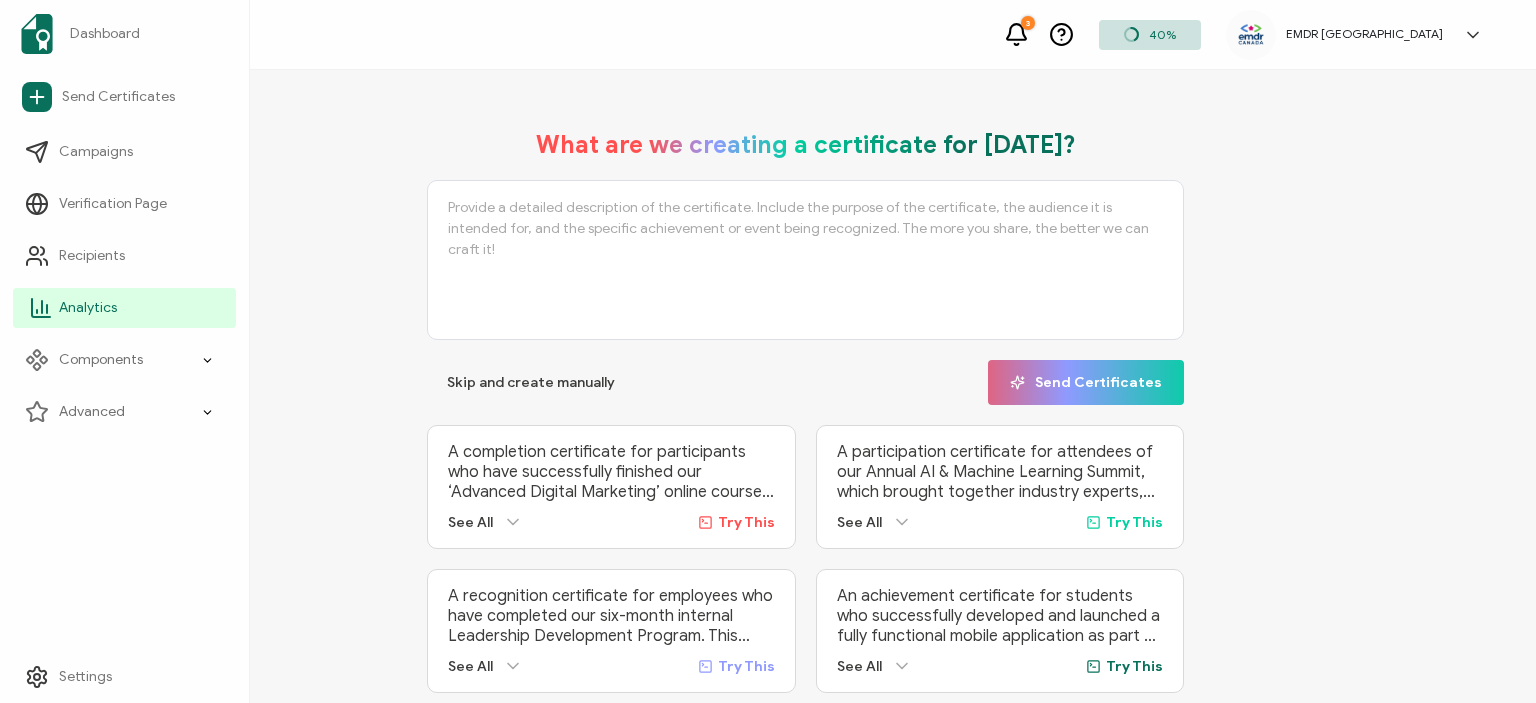 click on "Analytics" at bounding box center (88, 308) 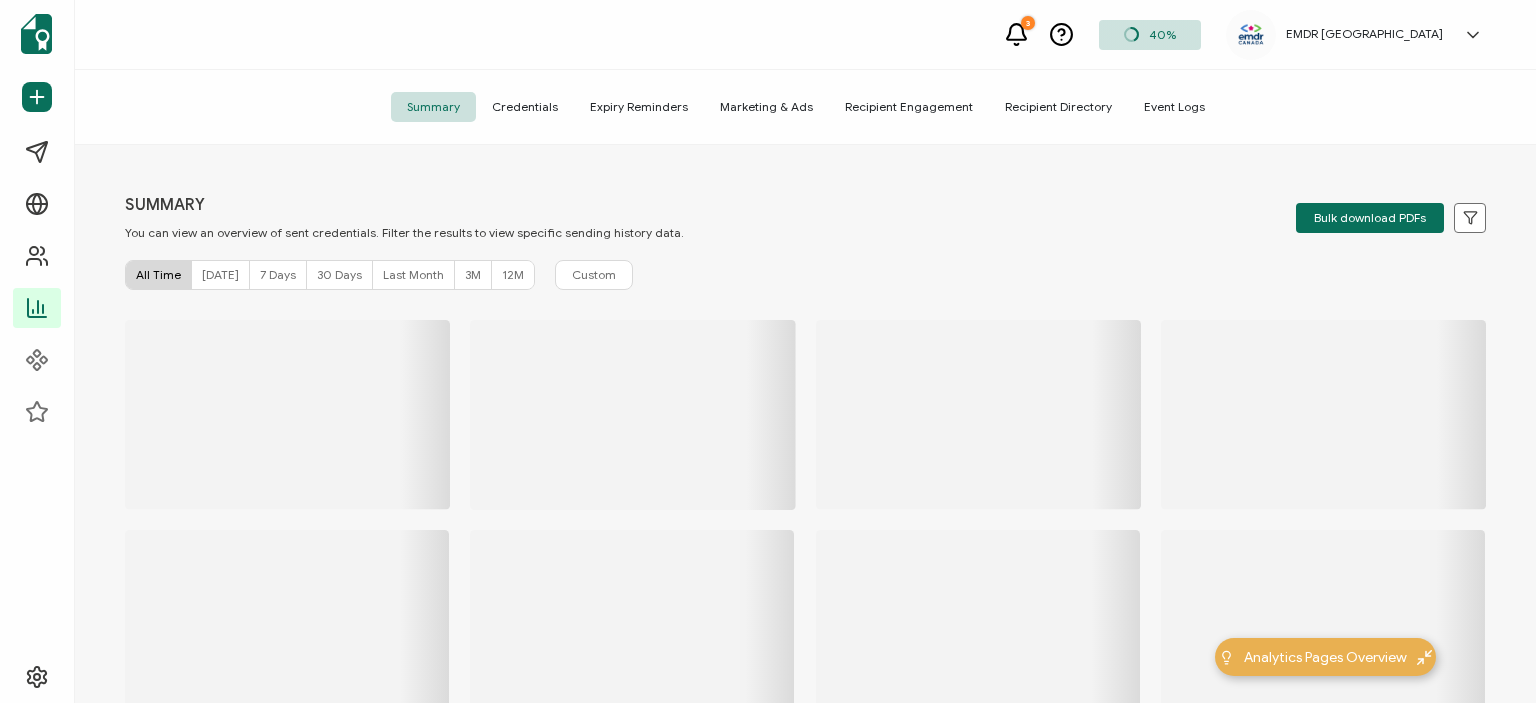 click on "Credentials" at bounding box center (525, 107) 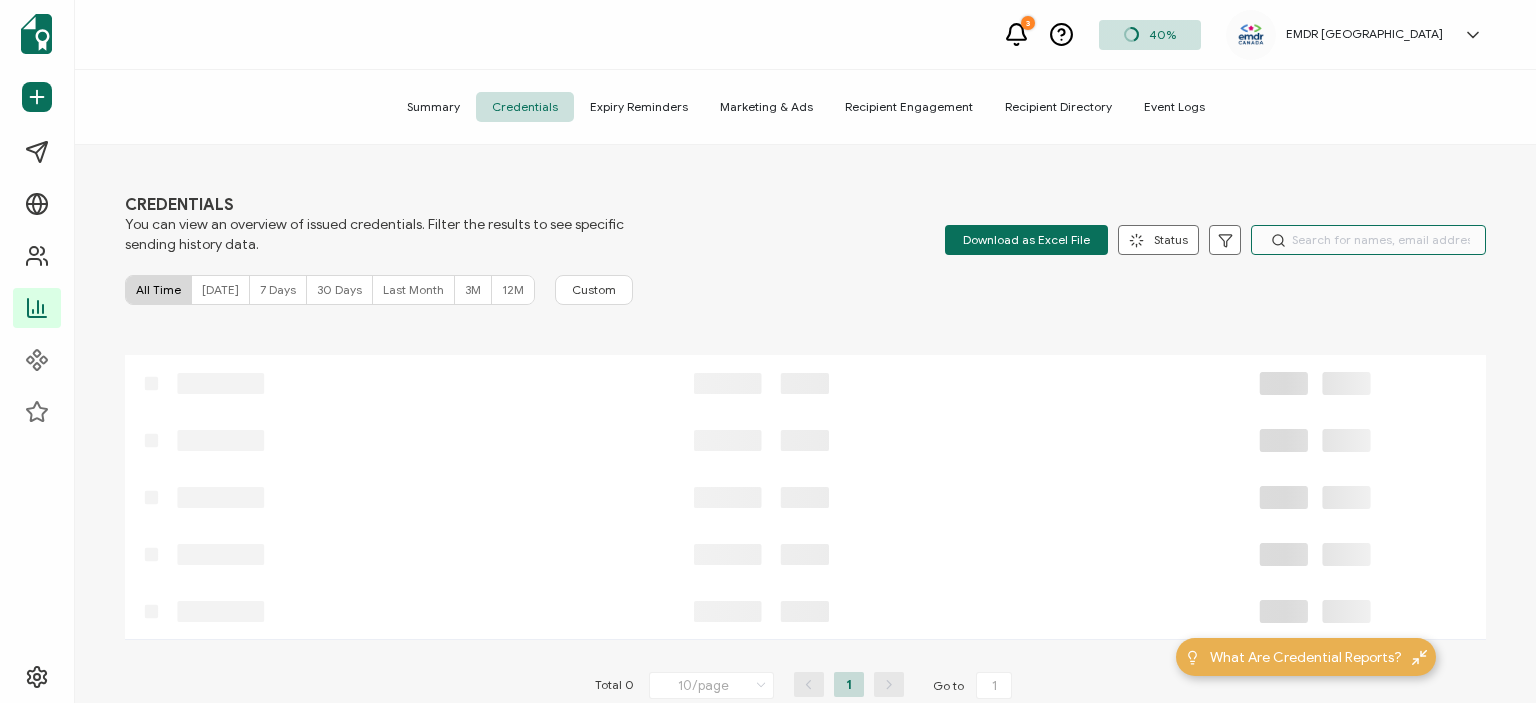 click at bounding box center [1368, 240] 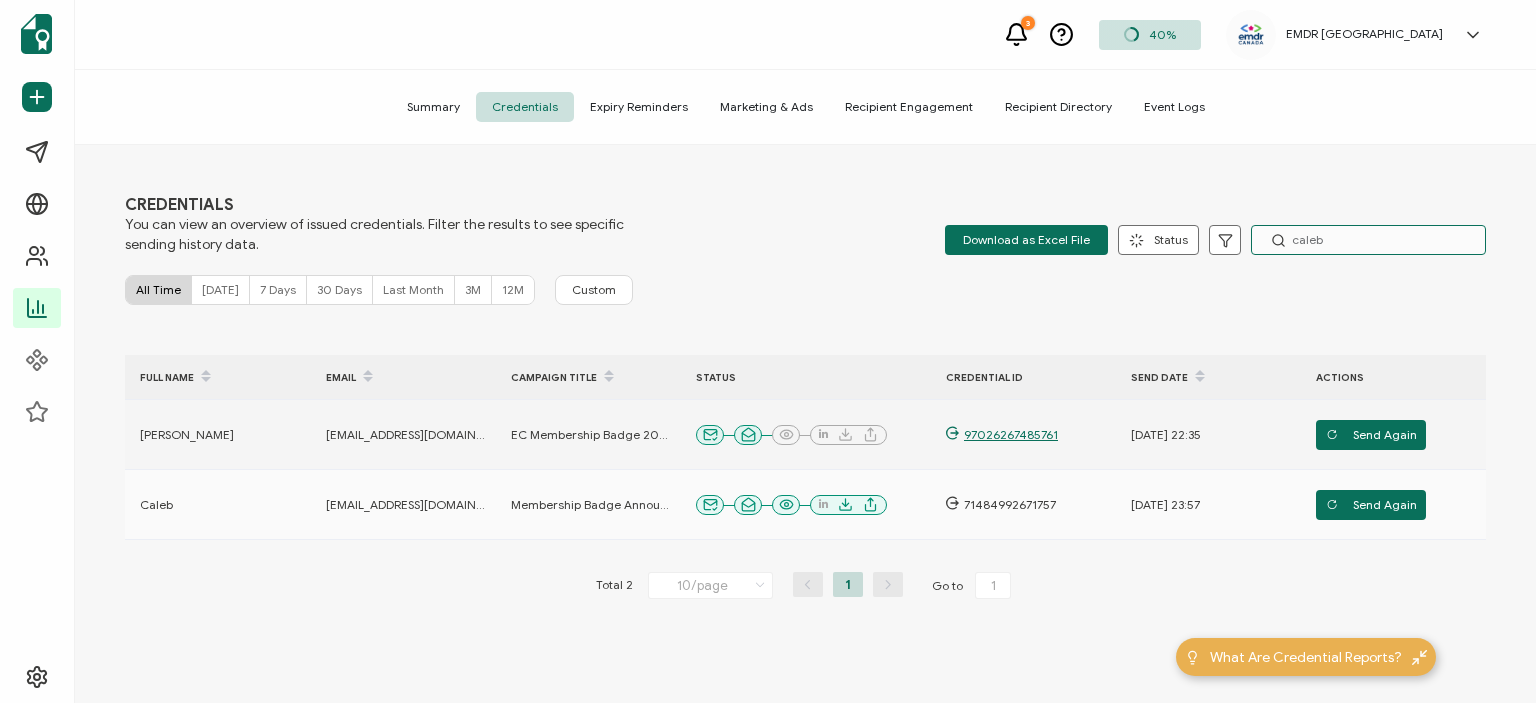 type on "caleb" 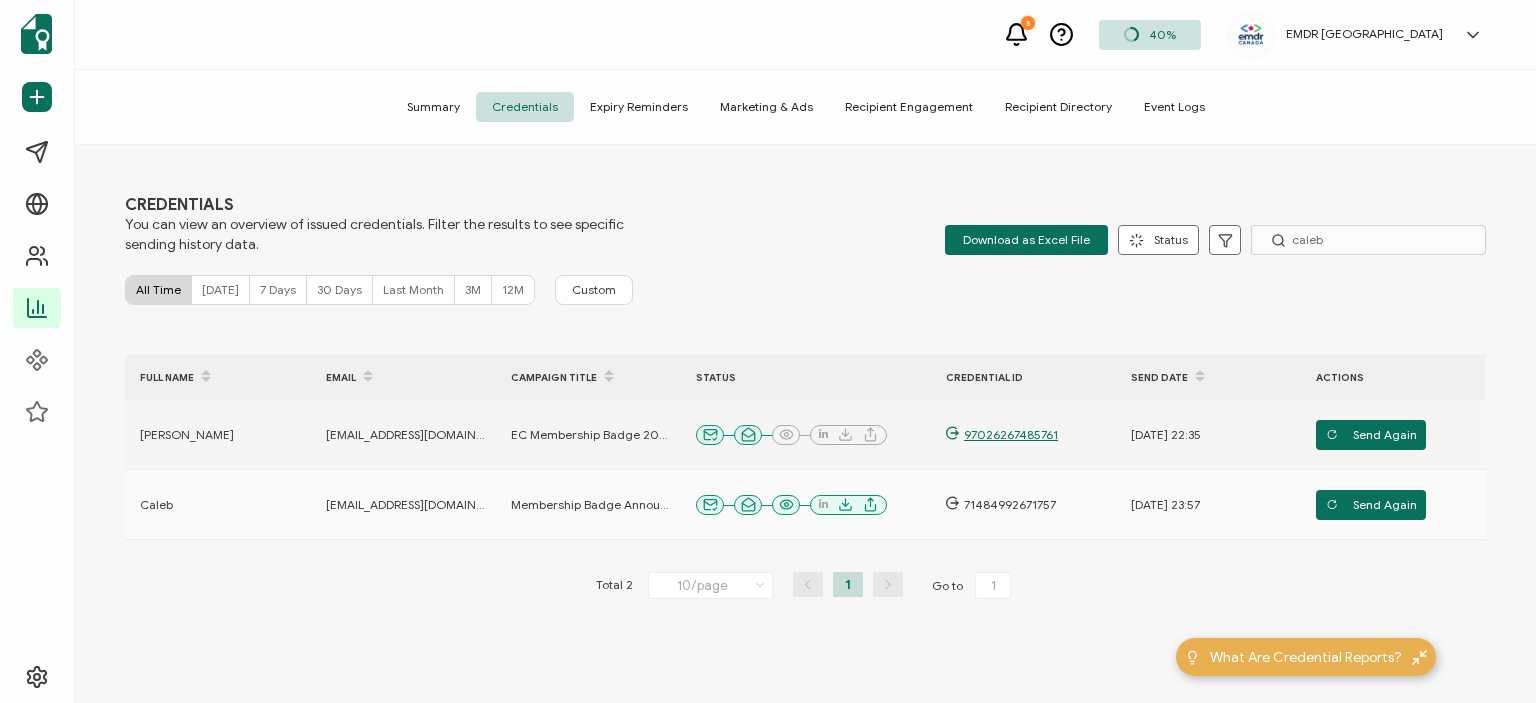 click on "97026267485761" at bounding box center (1008, 435) 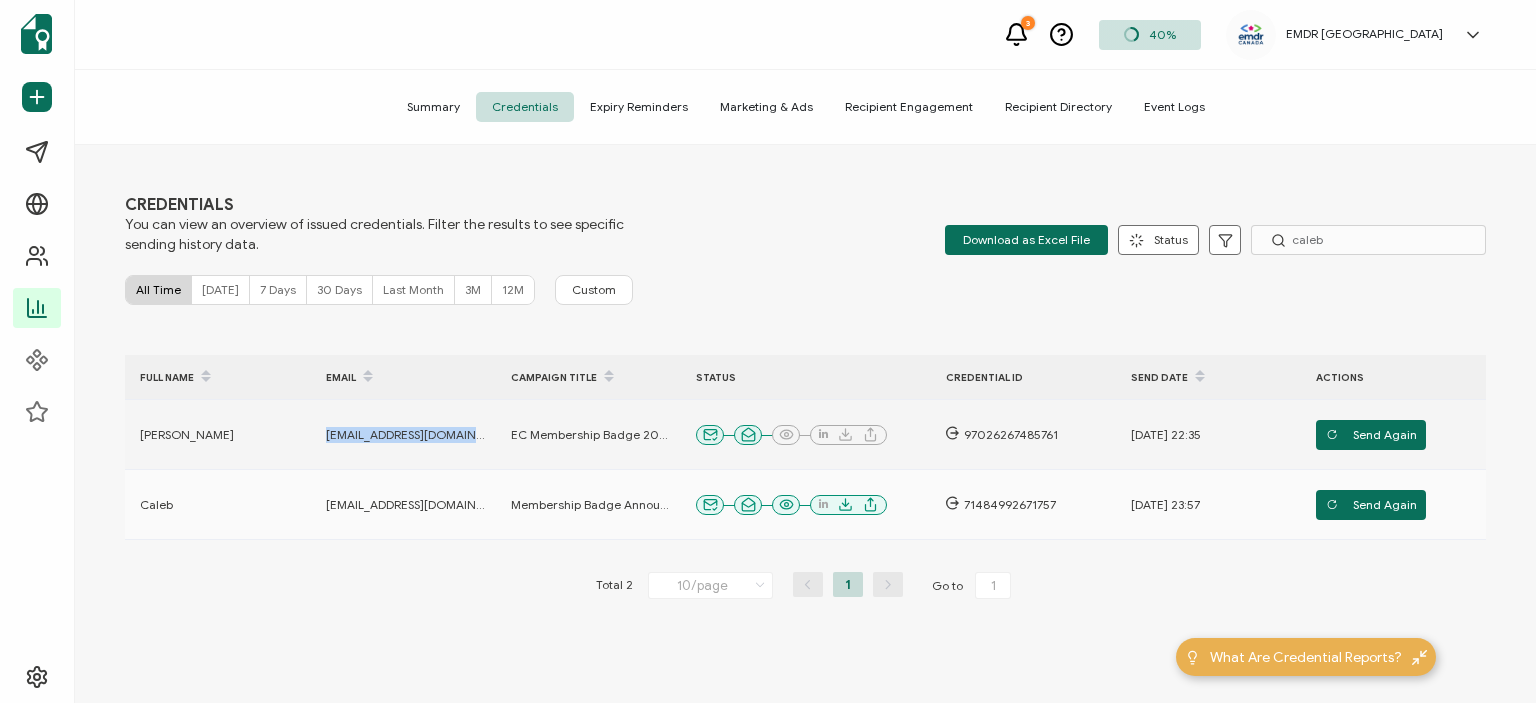 drag, startPoint x: 328, startPoint y: 435, endPoint x: 509, endPoint y: 438, distance: 181.02486 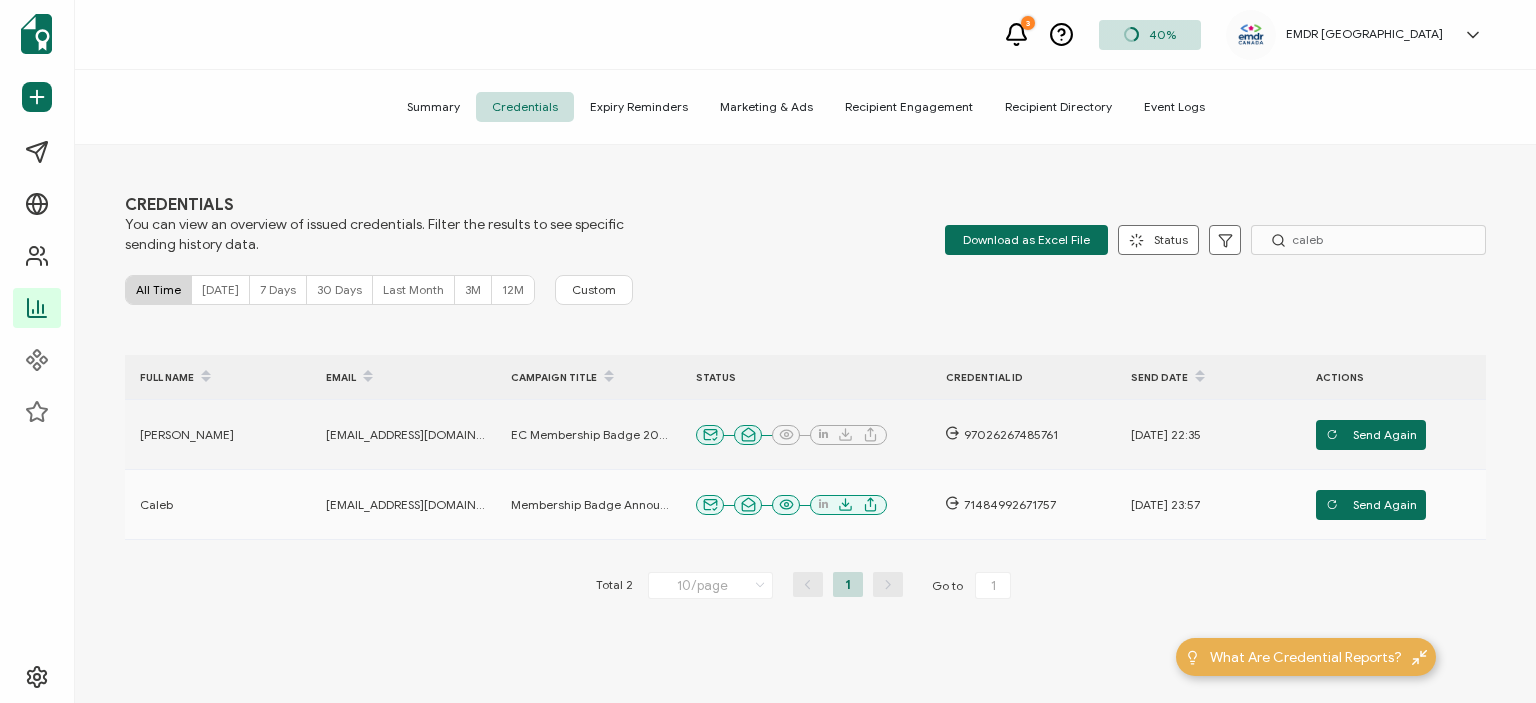 click on "[EMAIL_ADDRESS][DOMAIN_NAME]" at bounding box center (406, 435) 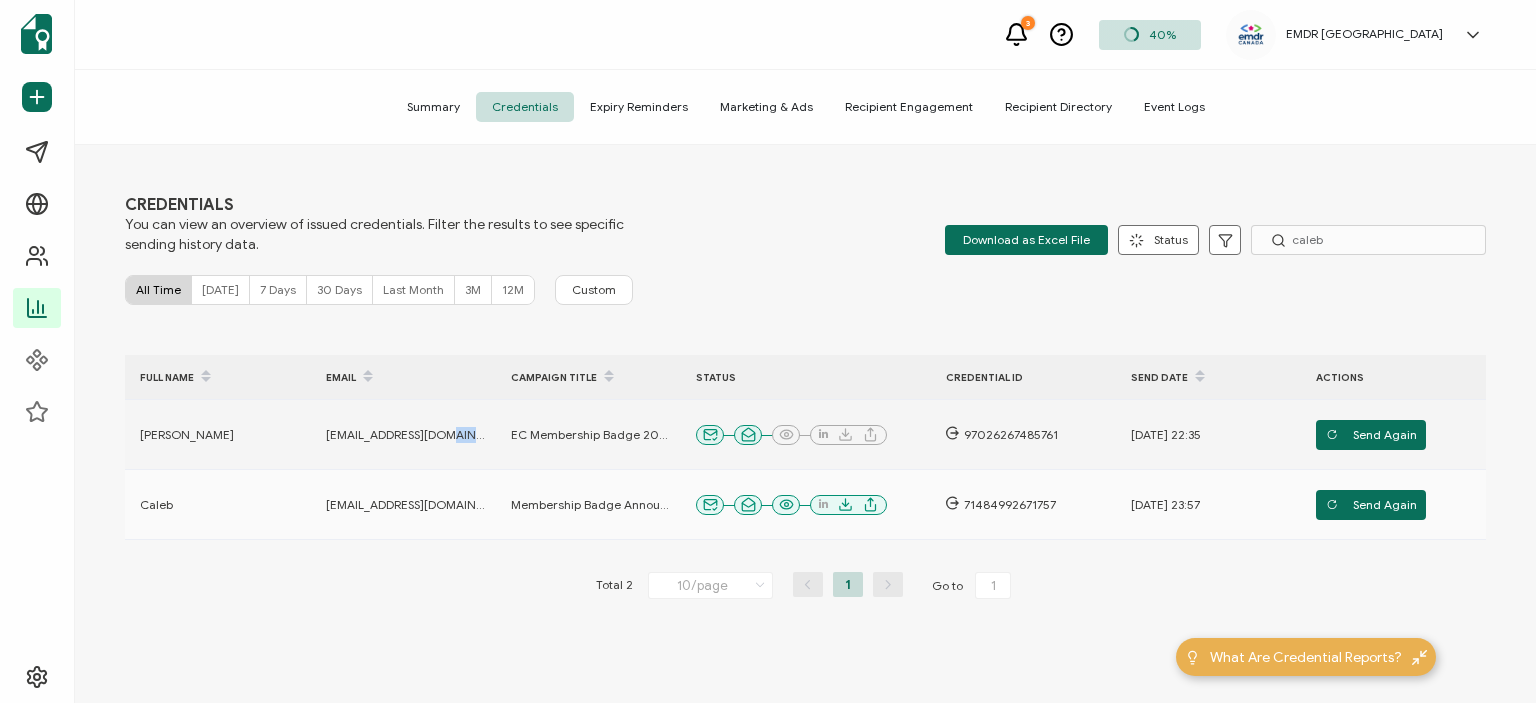 click on "[EMAIL_ADDRESS][DOMAIN_NAME]" at bounding box center (406, 435) 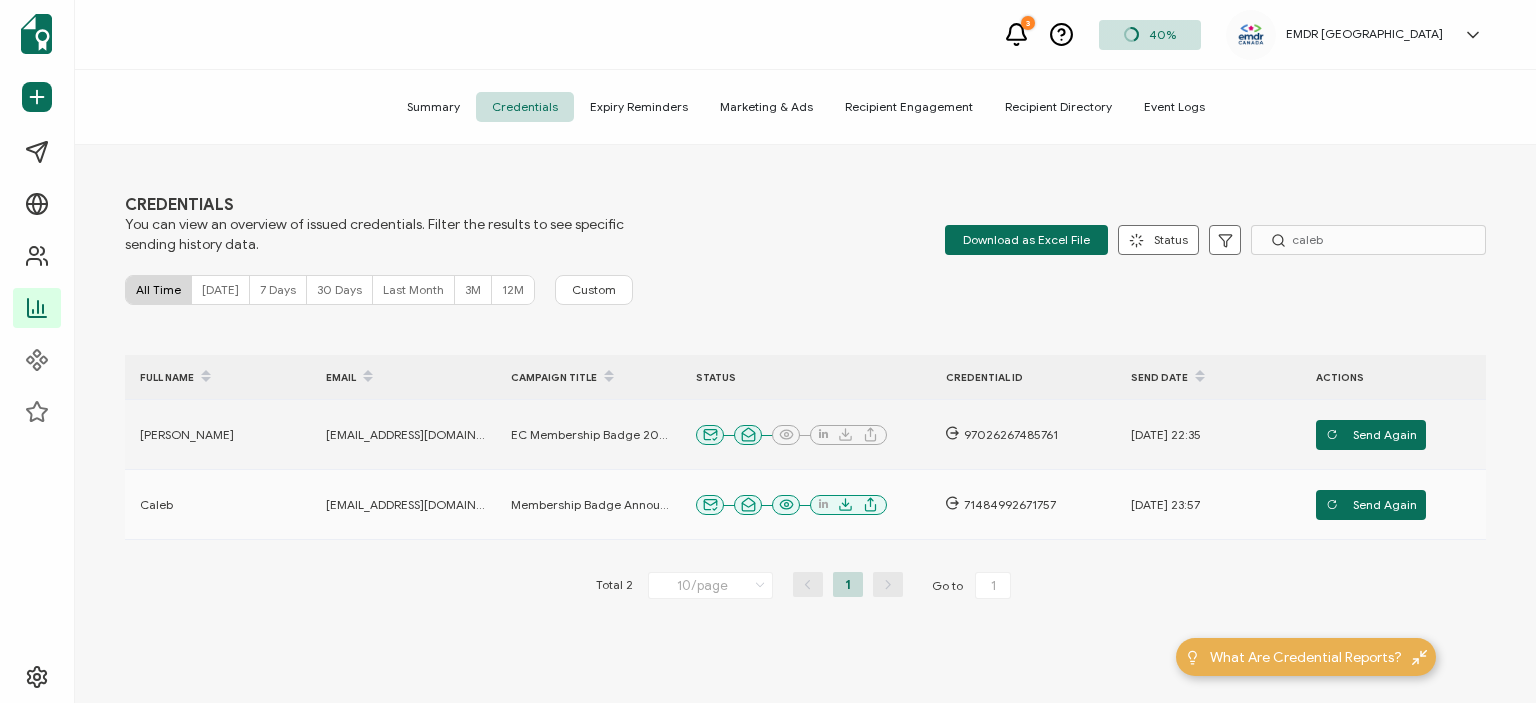 click on "[EMAIL_ADDRESS][DOMAIN_NAME]" at bounding box center [403, 435] 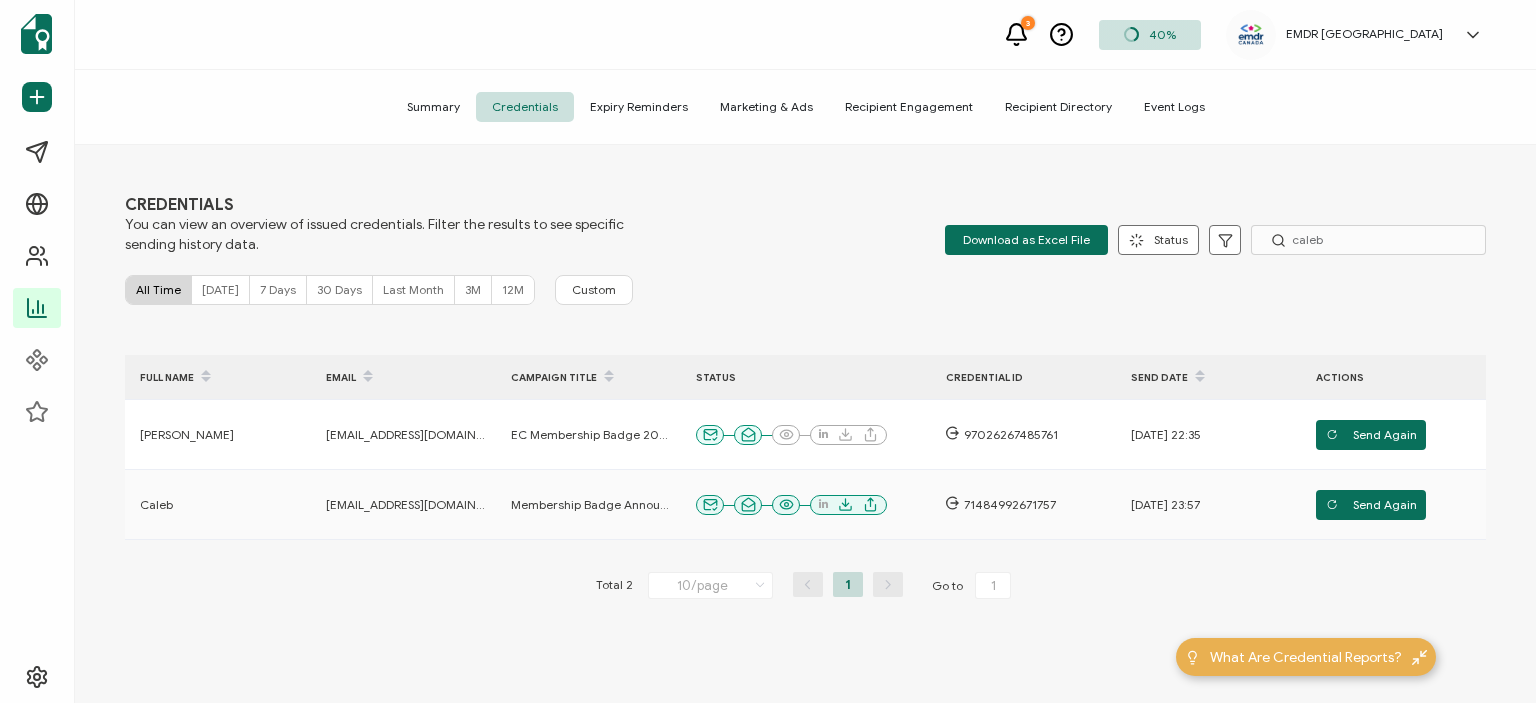 click on "EMAIL" at bounding box center [403, 377] 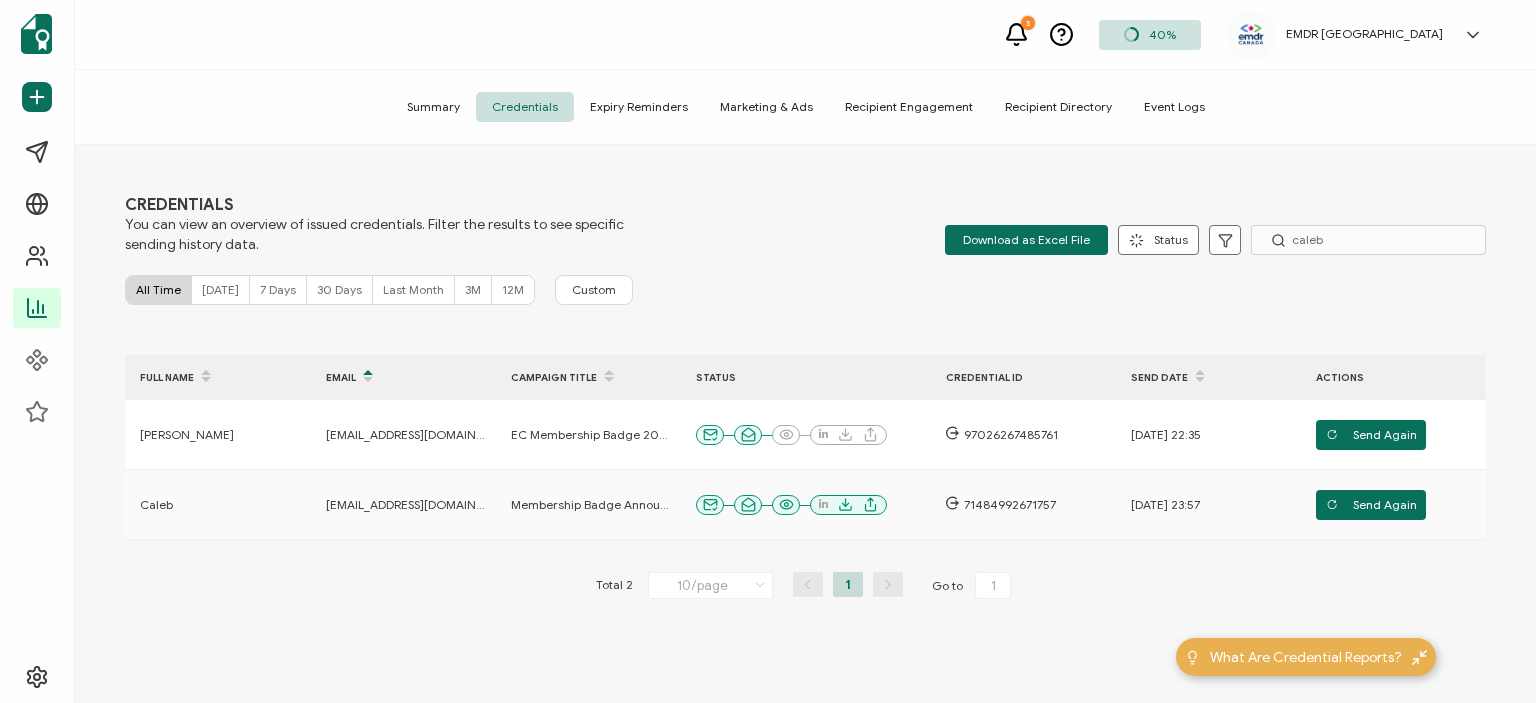 click on "EMAIL" at bounding box center [403, 377] 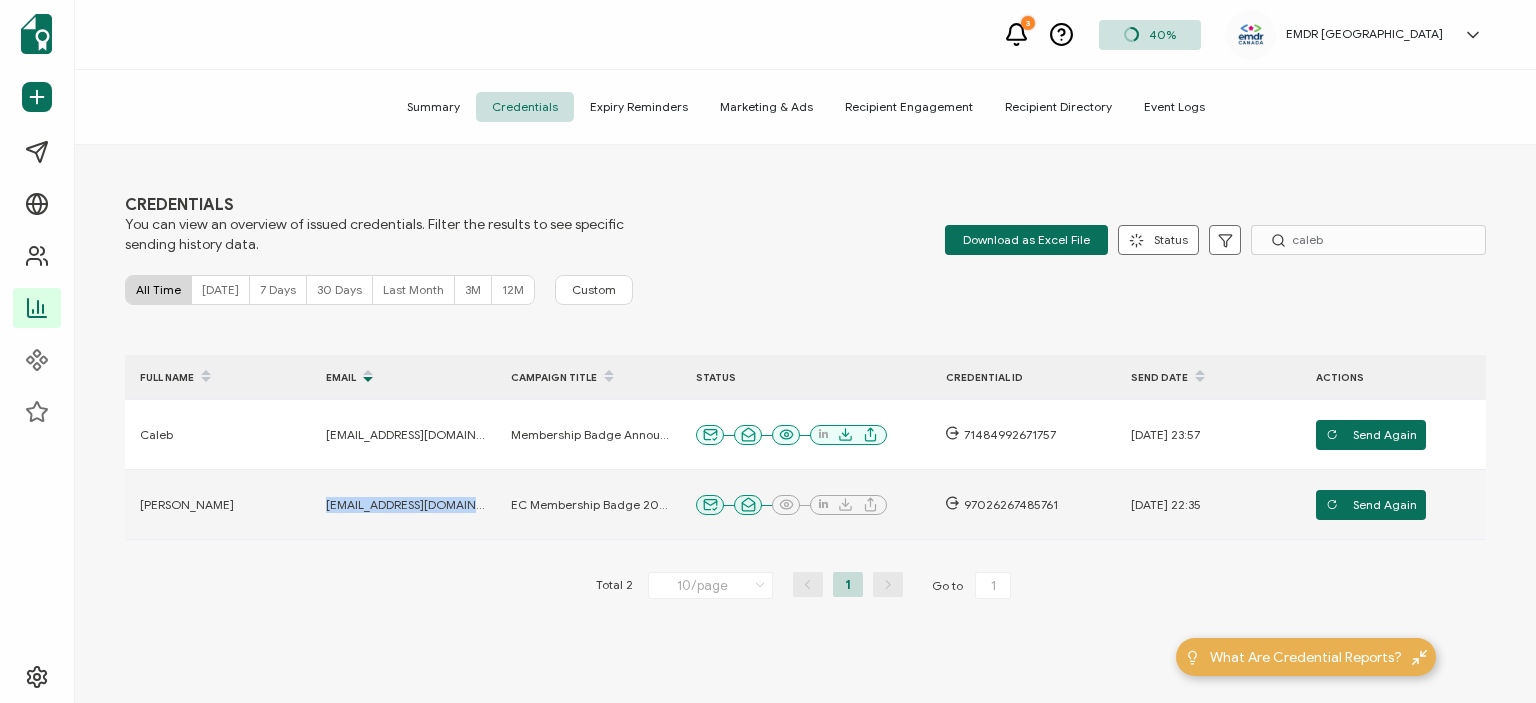 drag, startPoint x: 327, startPoint y: 505, endPoint x: 506, endPoint y: 512, distance: 179.13683 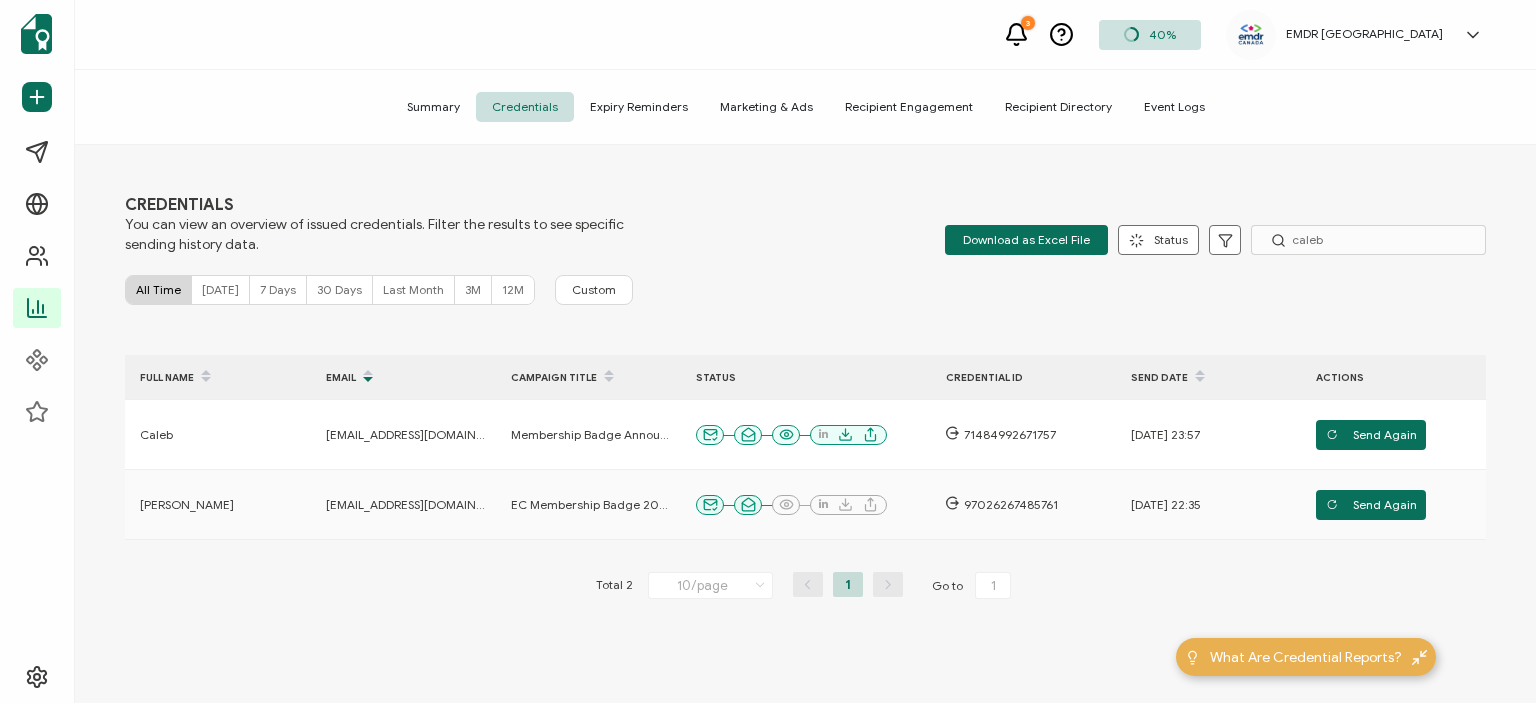click on "FULL NAME EMAIL CAMPAIGN TITLE STATUS CREDENTIAL ID Send Date ACTIONS [PERSON_NAME] [PERSON_NAME][EMAIL_ADDRESS][DOMAIN_NAME] Membership Badge Announcement
71484992671757
[DATE] 23:57
Send Again
[PERSON_NAME] [EMAIL_ADDRESS][DOMAIN_NAME] EC Membership Badge 2025
97026267485761
[DATE] 22:35
Send Again
Total 2 10/page 10/page 20/page 50/page 100/page 1 Go to 1" at bounding box center (805, 518) 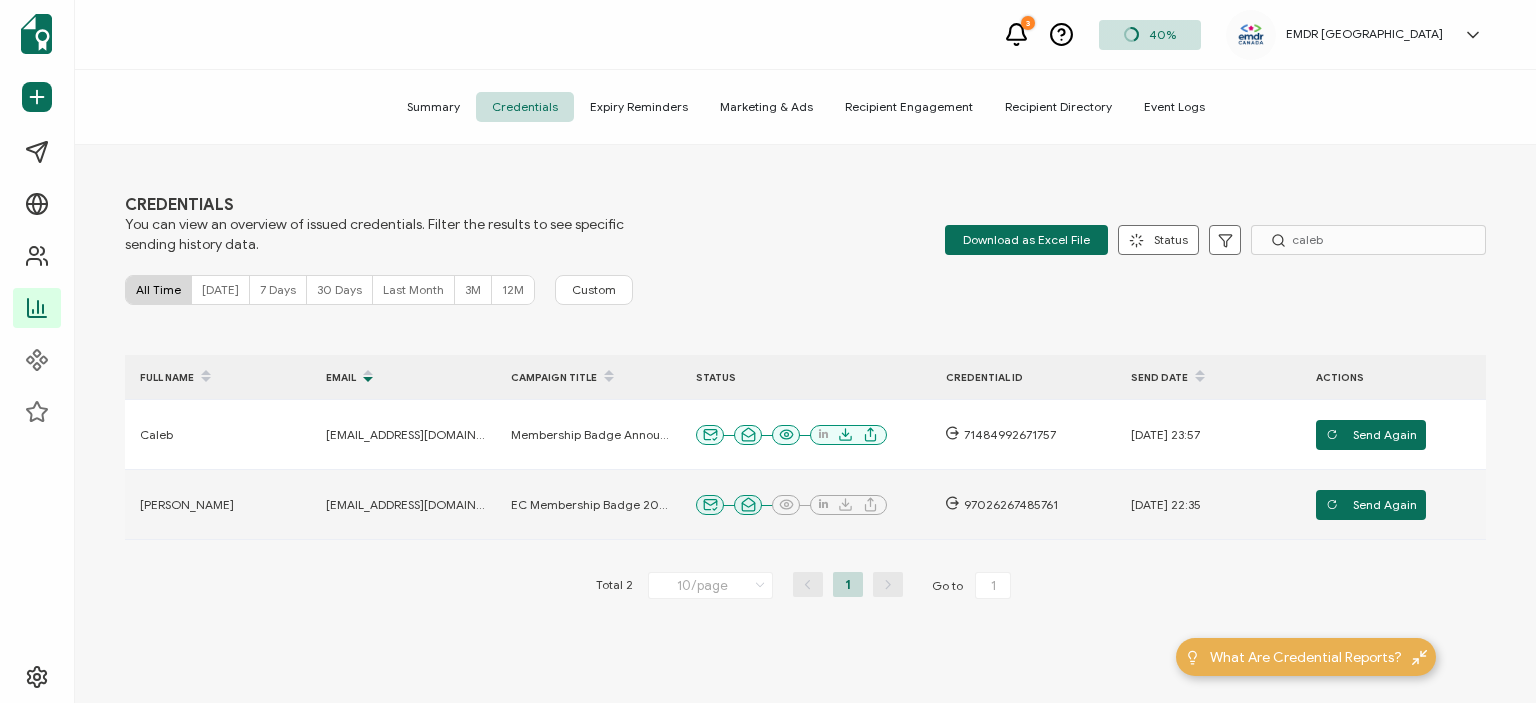 click on "[EMAIL_ADDRESS][DOMAIN_NAME]" at bounding box center (406, 505) 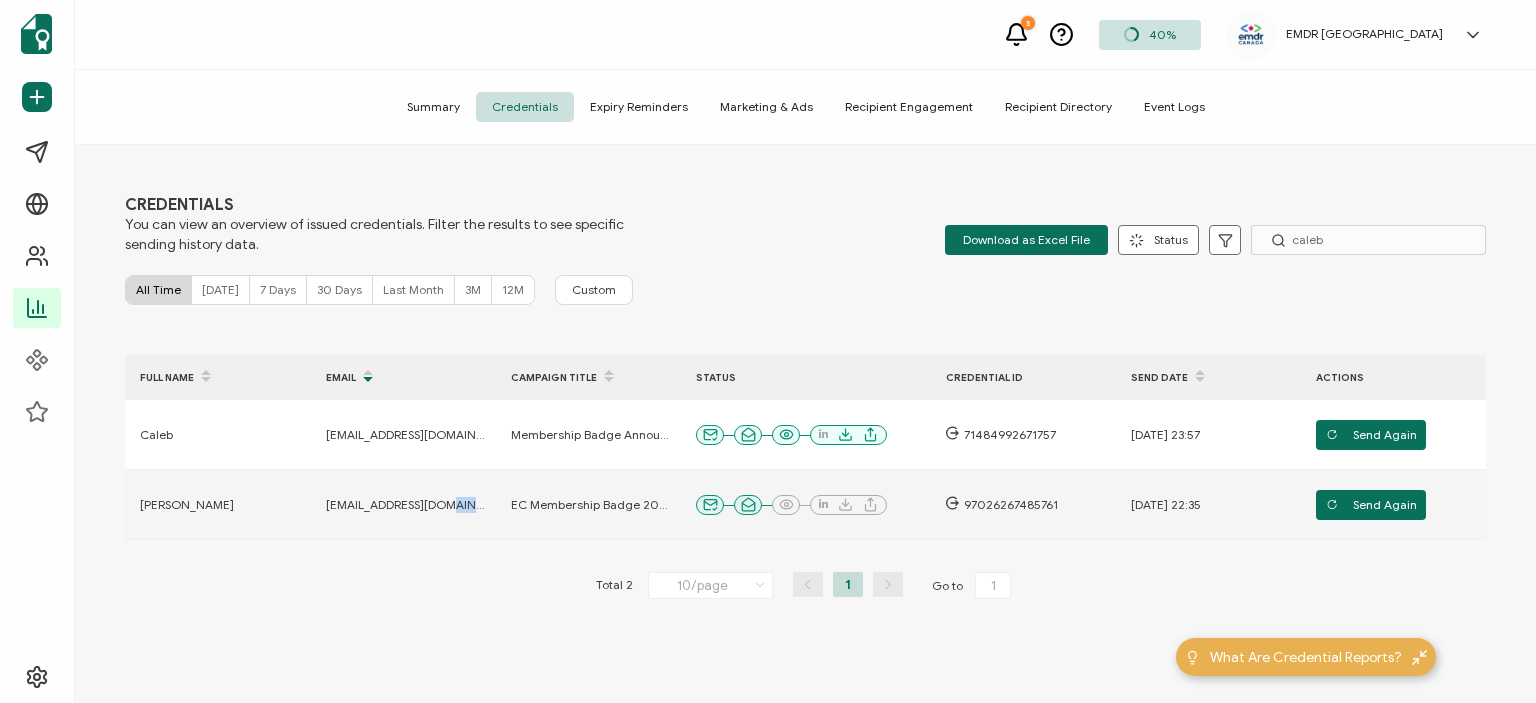 click on "[EMAIL_ADDRESS][DOMAIN_NAME]" at bounding box center (406, 505) 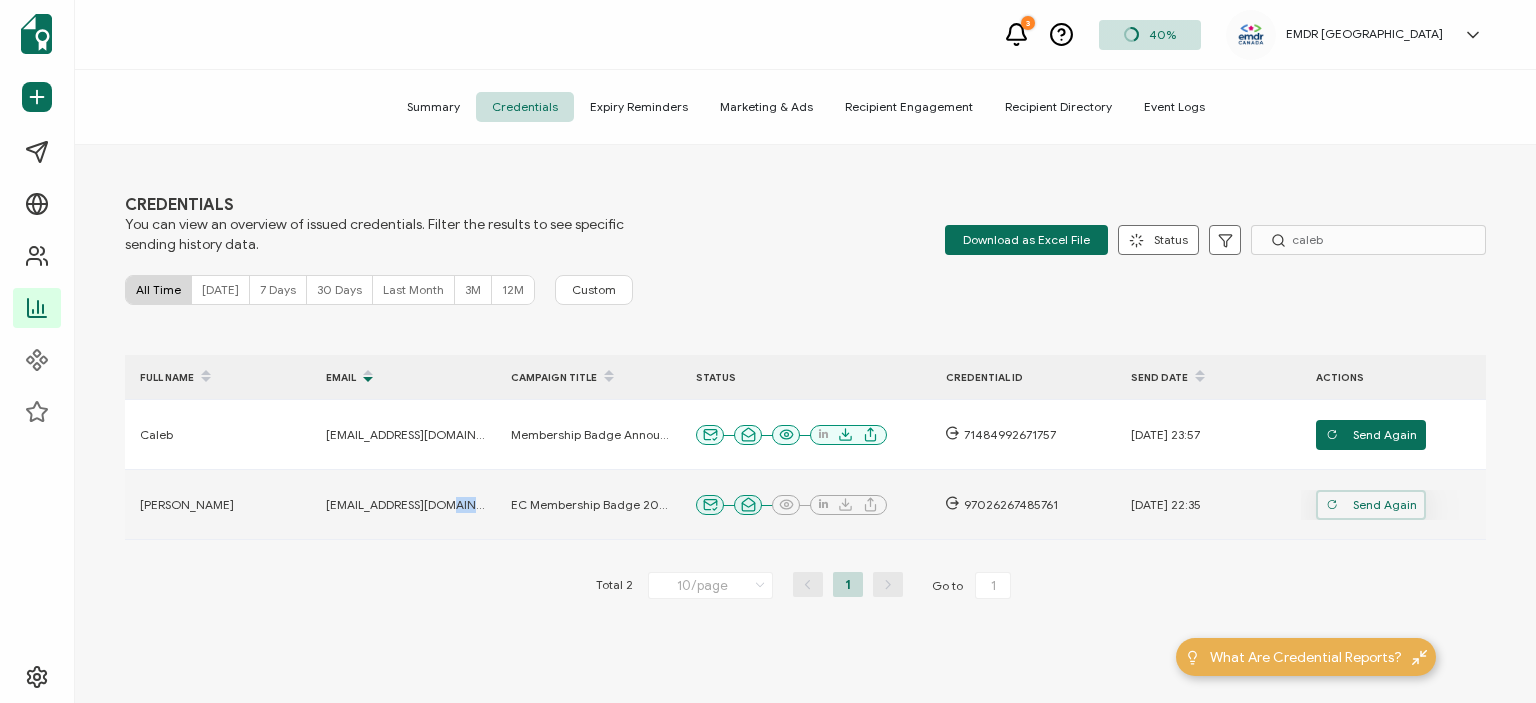 click on "Send Again" at bounding box center (1371, 505) 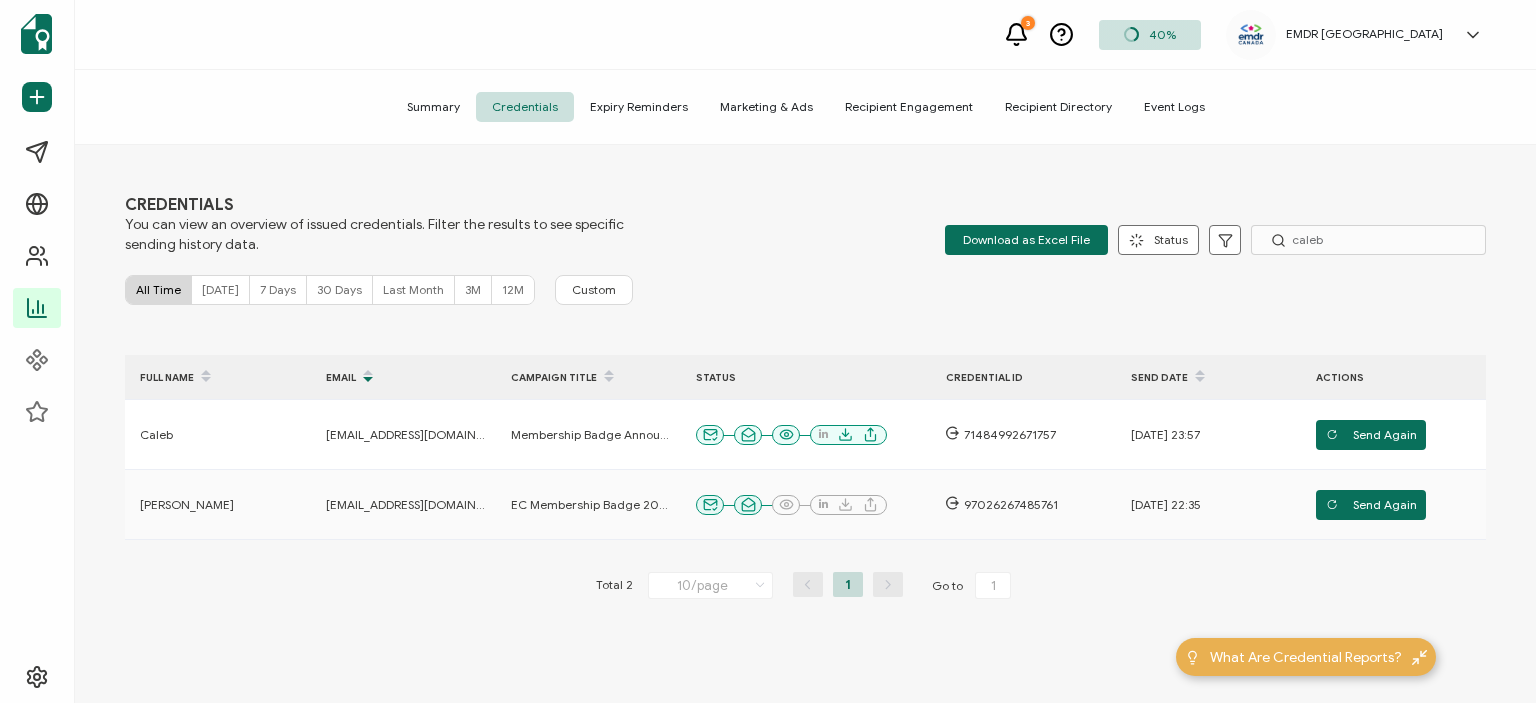 click on "FULL NAME EMAIL CAMPAIGN TITLE STATUS CREDENTIAL ID Send Date ACTIONS [PERSON_NAME] [PERSON_NAME][EMAIL_ADDRESS][DOMAIN_NAME] Membership Badge Announcement
71484992671757
[DATE] 23:57
Send Again
[PERSON_NAME] [EMAIL_ADDRESS][DOMAIN_NAME] EC Membership Badge 2025
97026267485761
[DATE] 22:35
Send Again
Total 2 10/page 10/page 20/page 50/page 100/page 1 Go to 1" at bounding box center (805, 518) 